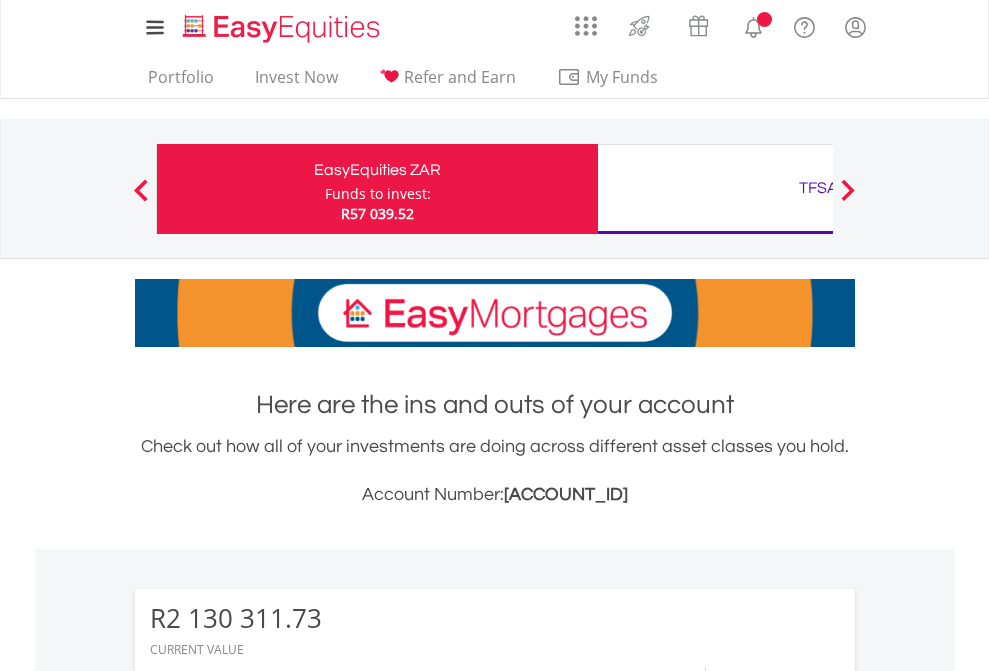 scroll, scrollTop: 0, scrollLeft: 0, axis: both 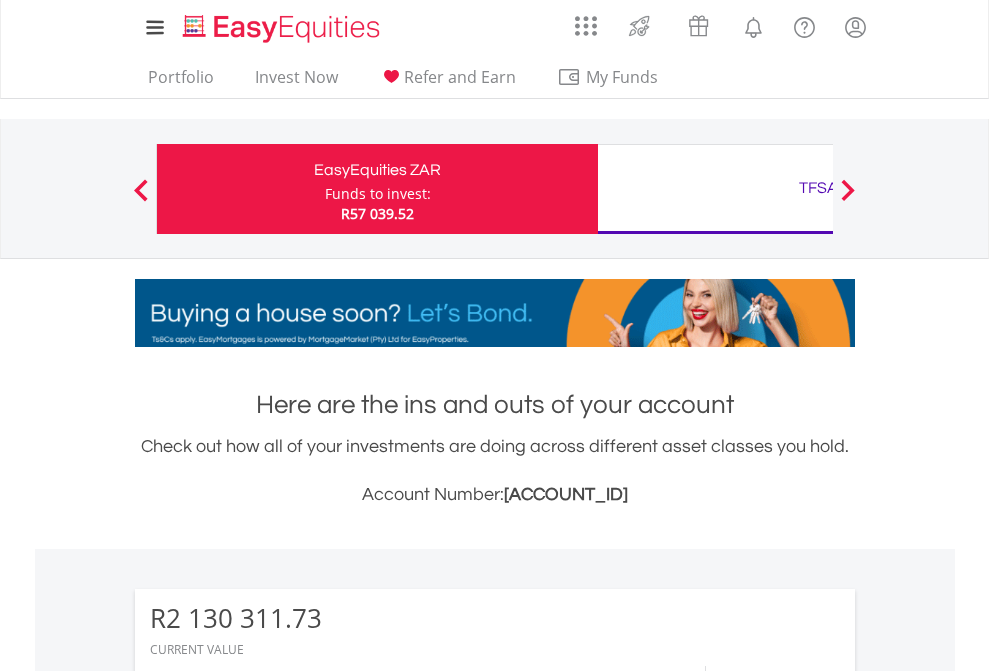 click on "Funds to invest:" at bounding box center (378, 194) 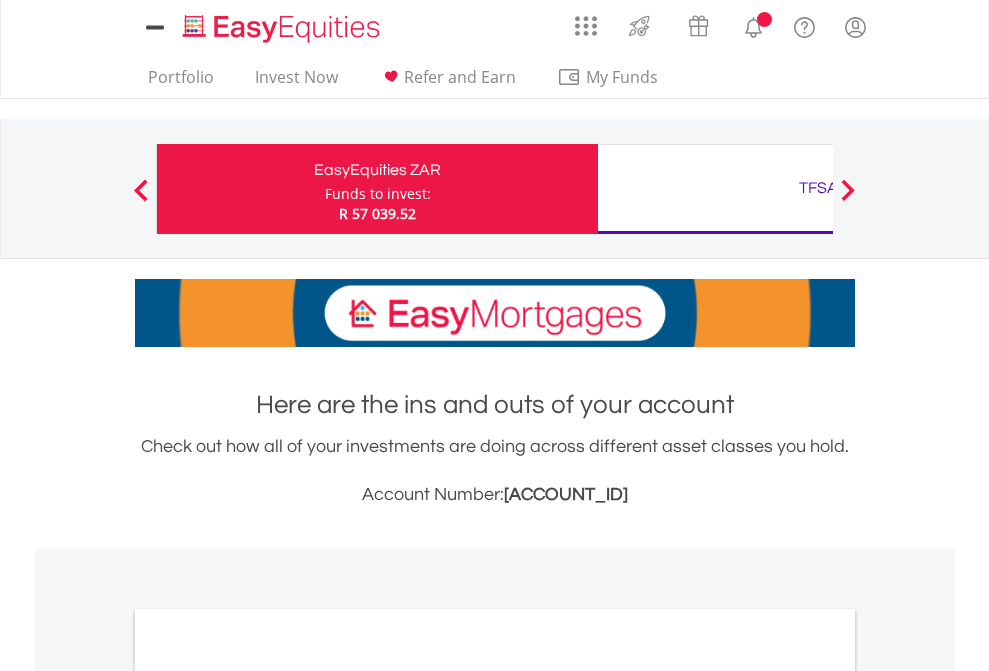 scroll, scrollTop: 0, scrollLeft: 0, axis: both 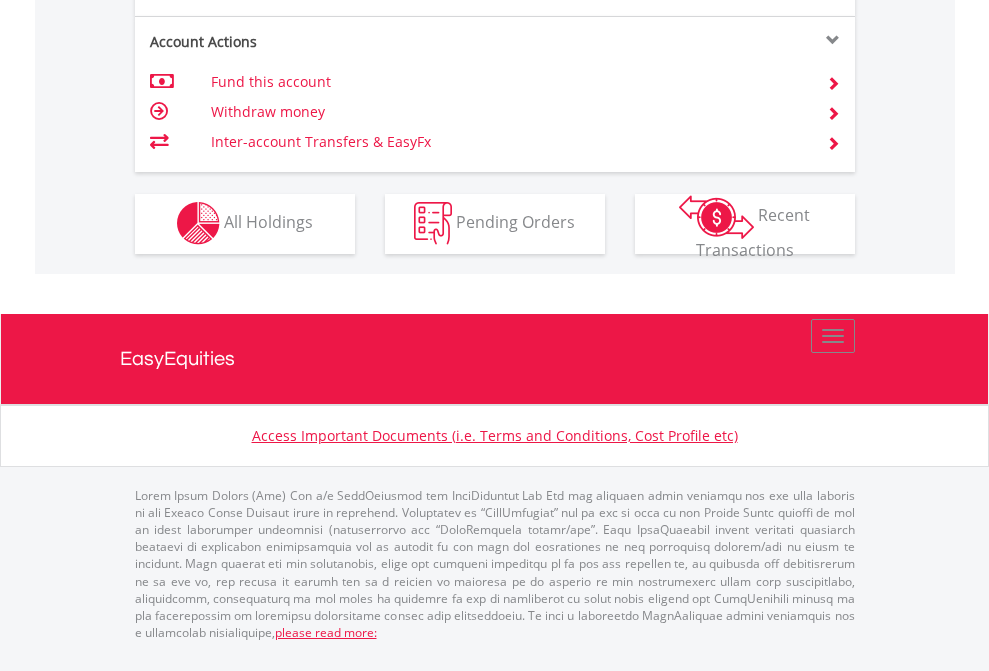 click on "Investment types" at bounding box center [706, -337] 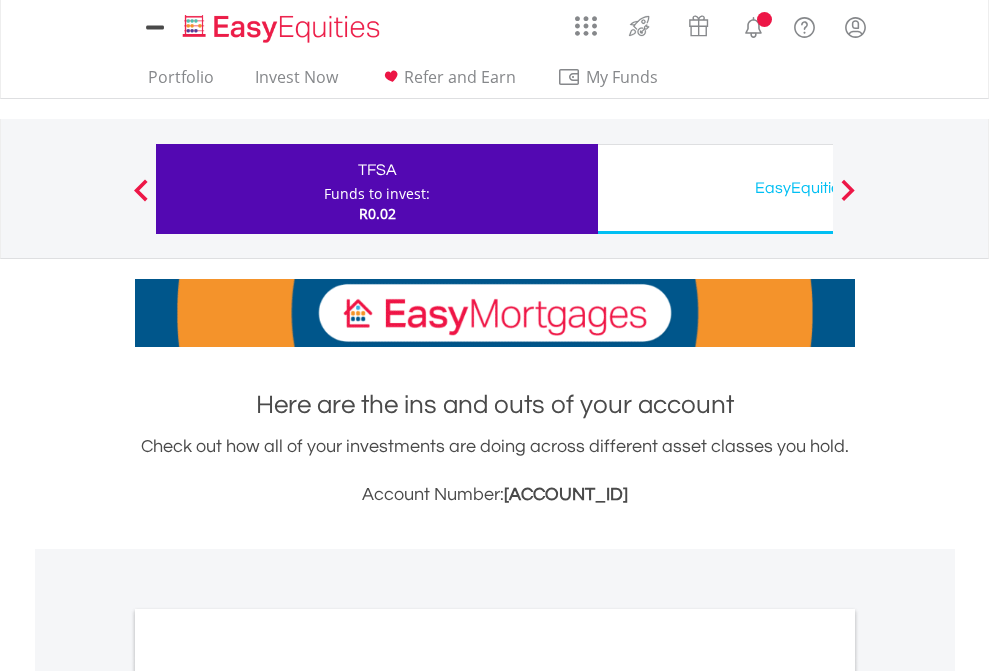 scroll, scrollTop: 0, scrollLeft: 0, axis: both 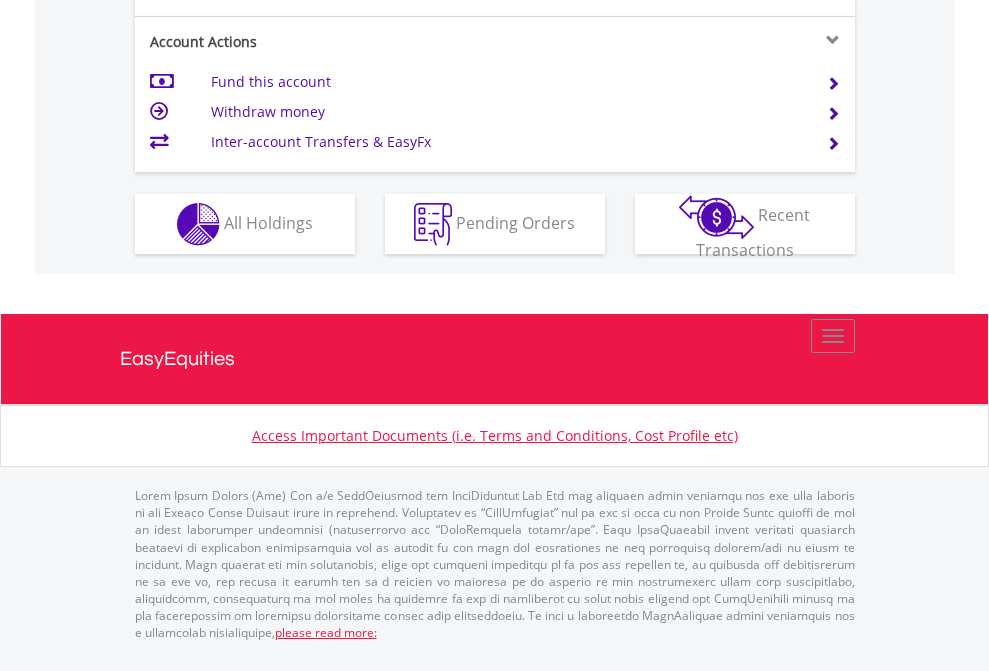 click on "Investment types" at bounding box center (706, -337) 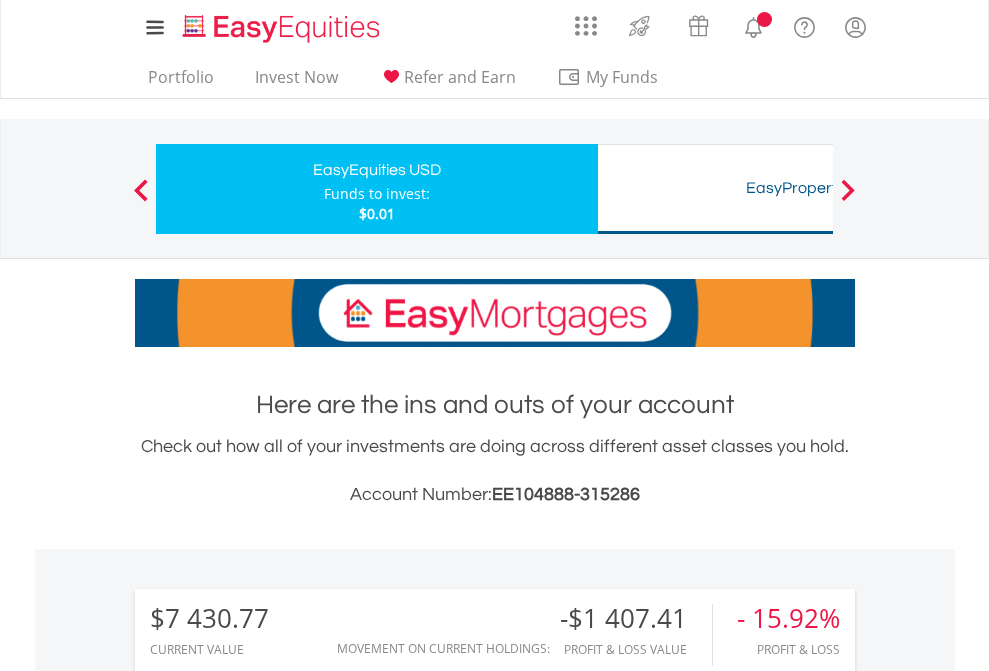 scroll, scrollTop: 1877, scrollLeft: 0, axis: vertical 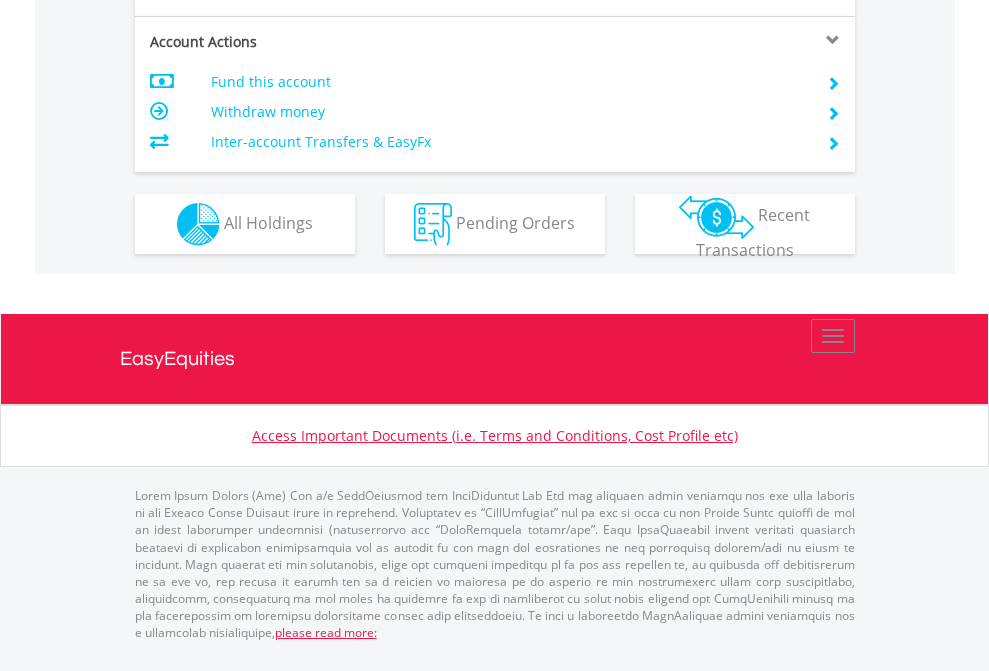 click on "Investment types" at bounding box center [706, -337] 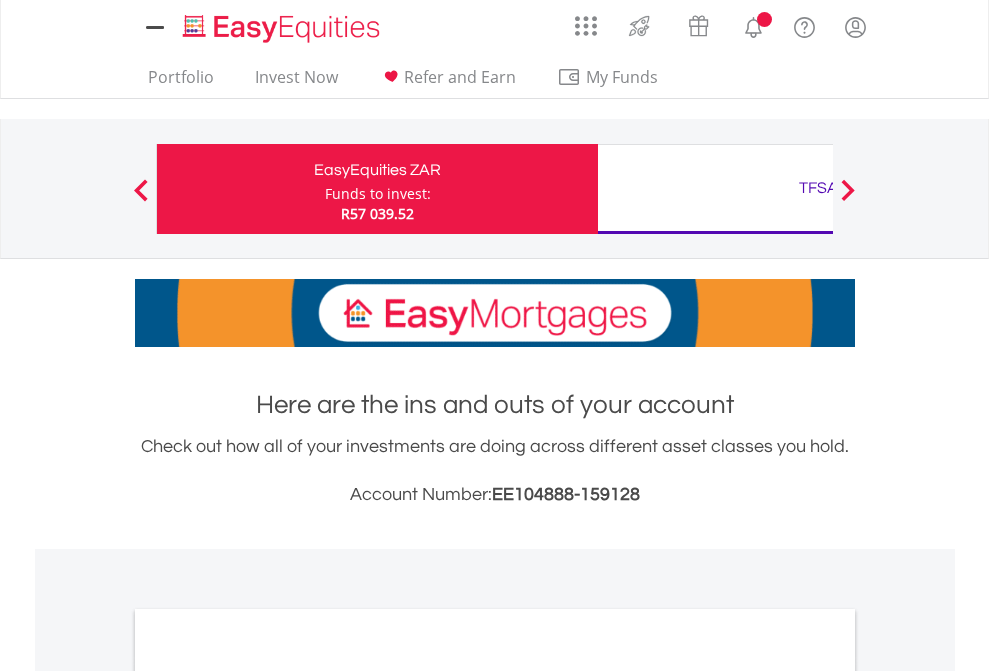 scroll, scrollTop: 0, scrollLeft: 0, axis: both 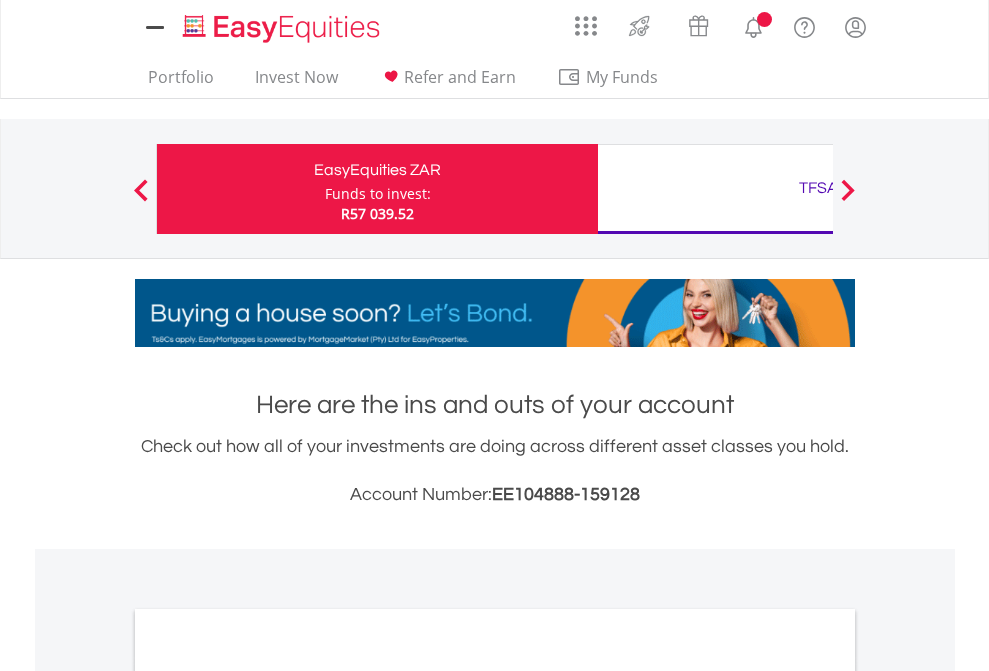 click on "All Holdings" at bounding box center [268, 1096] 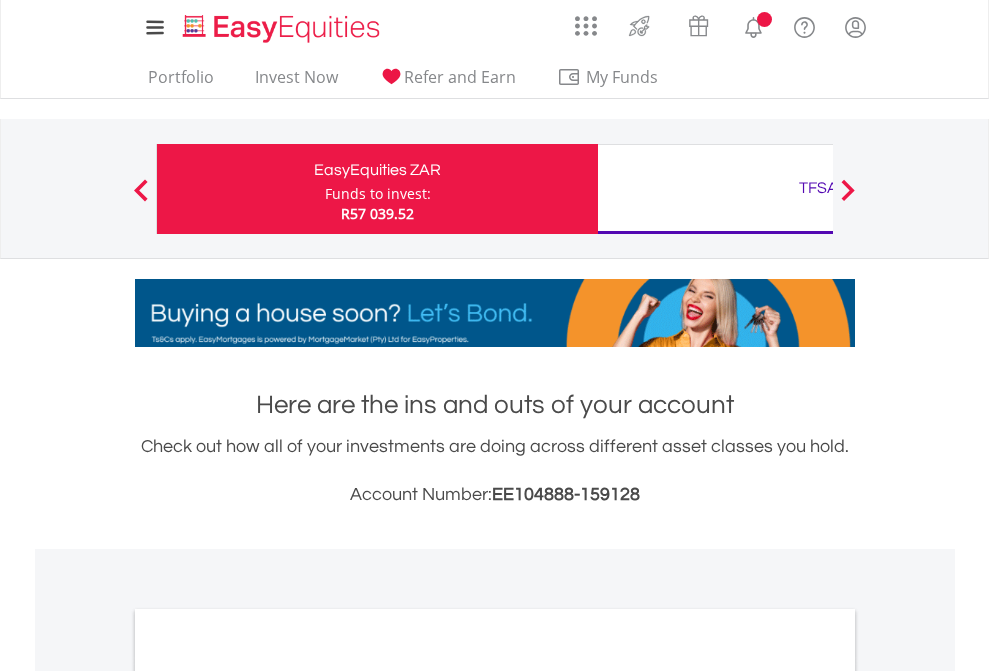 scroll, scrollTop: 1202, scrollLeft: 0, axis: vertical 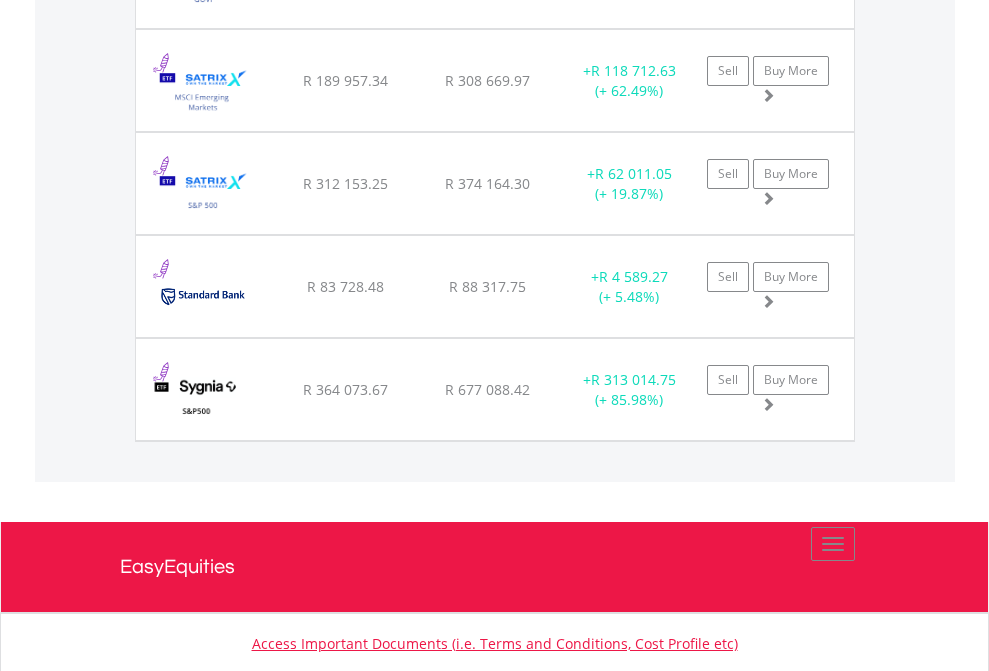 click on "TFSA" at bounding box center [818, -2076] 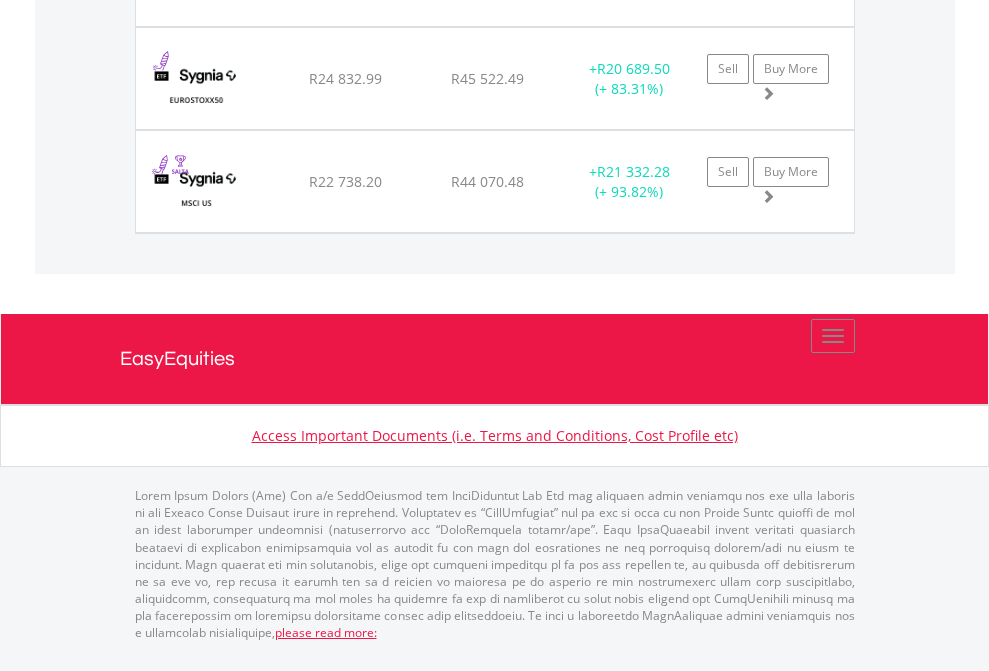 click on "EasyEquities USD" at bounding box center (818, -1586) 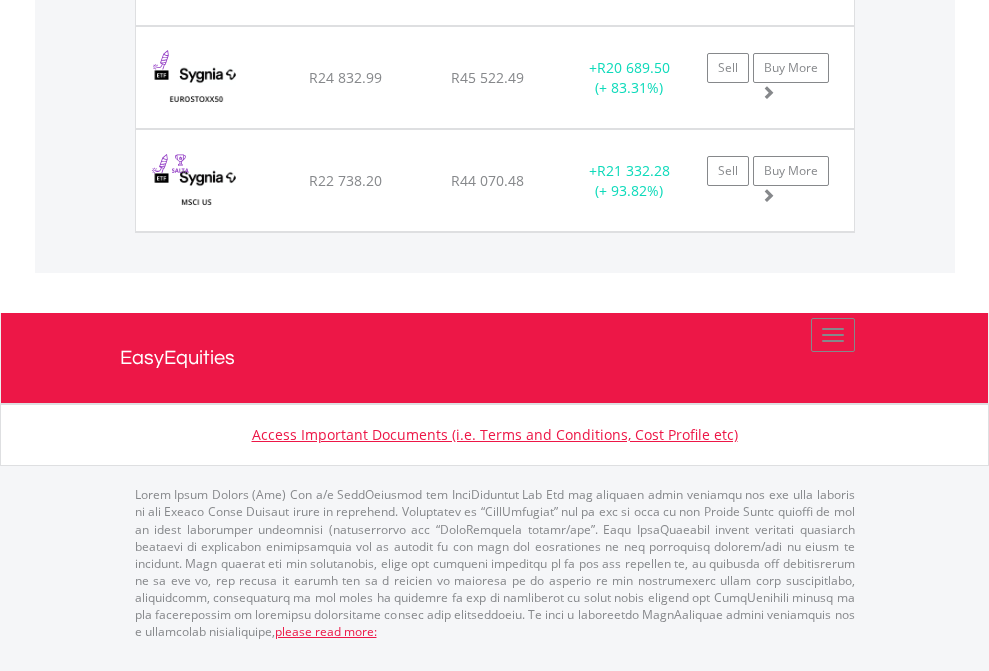 scroll, scrollTop: 144, scrollLeft: 0, axis: vertical 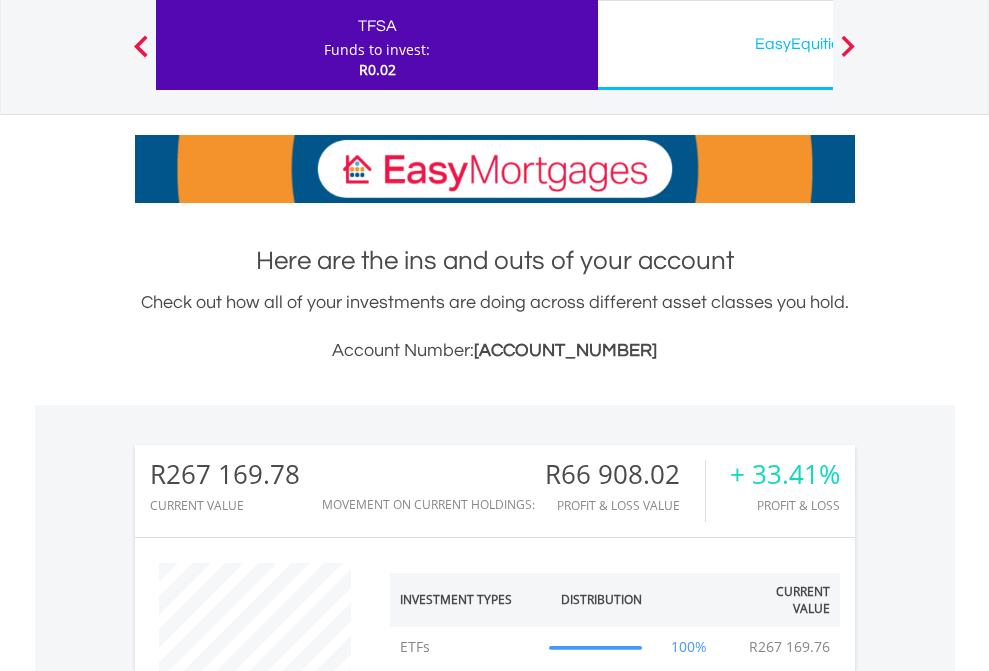 click on "All Holdings" at bounding box center [268, 1322] 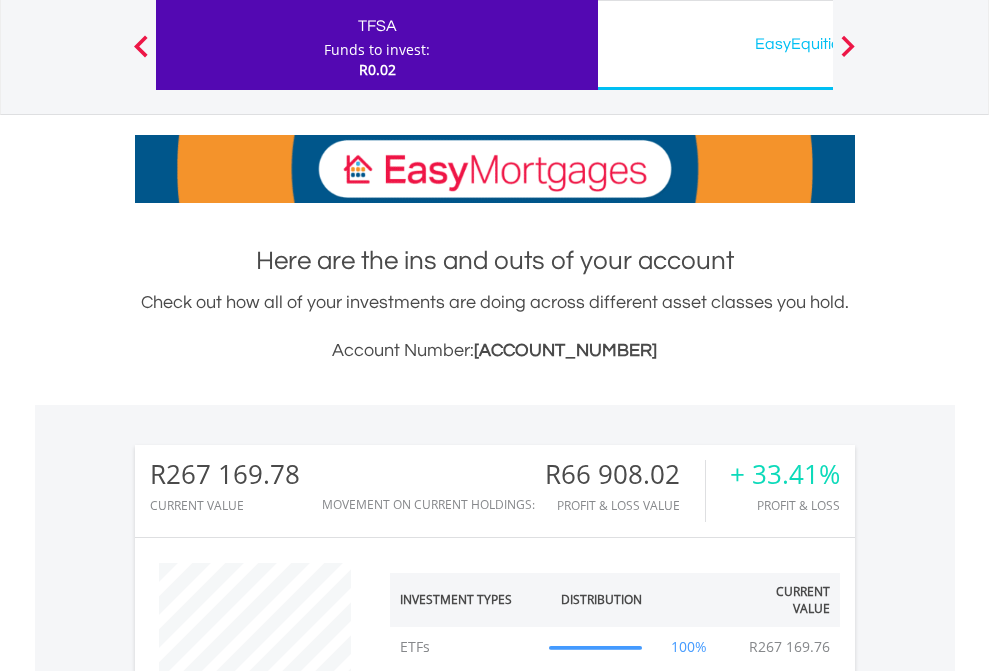 scroll, scrollTop: 1493, scrollLeft: 0, axis: vertical 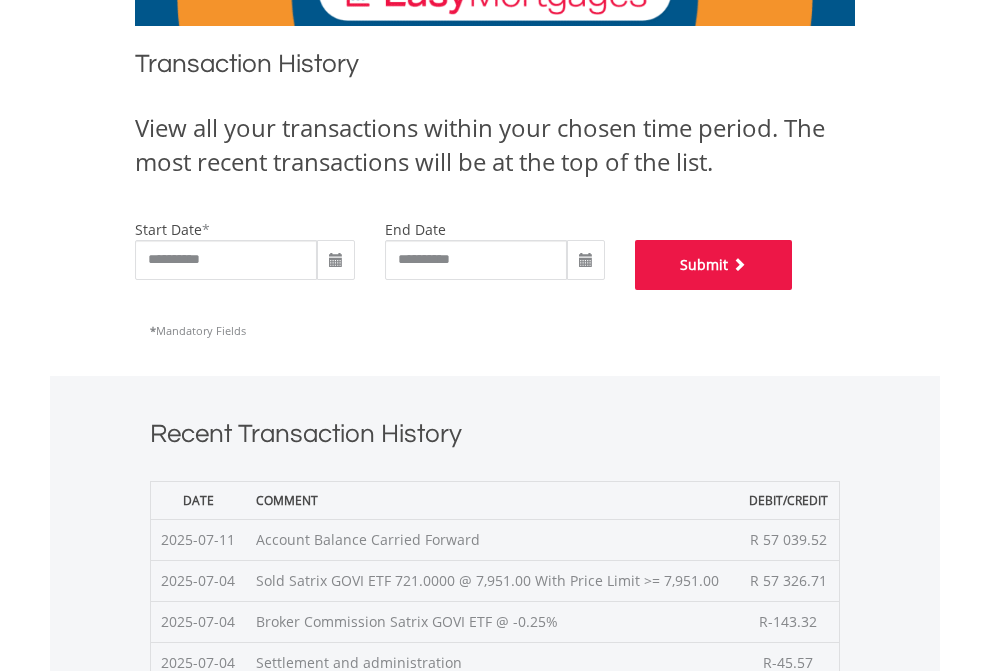 click on "Submit" at bounding box center (714, 265) 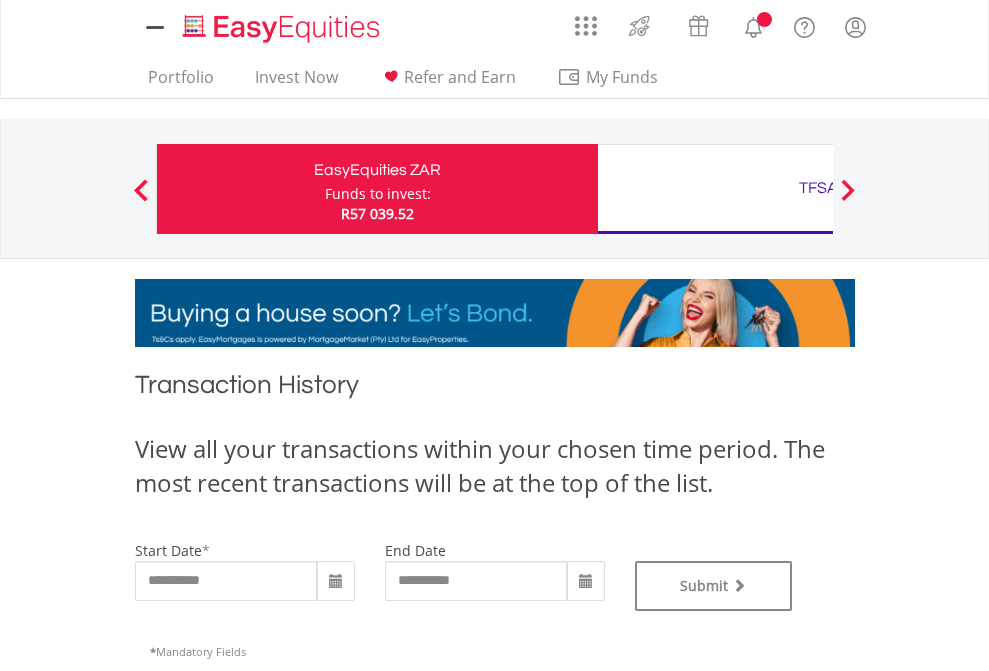 scroll, scrollTop: 0, scrollLeft: 0, axis: both 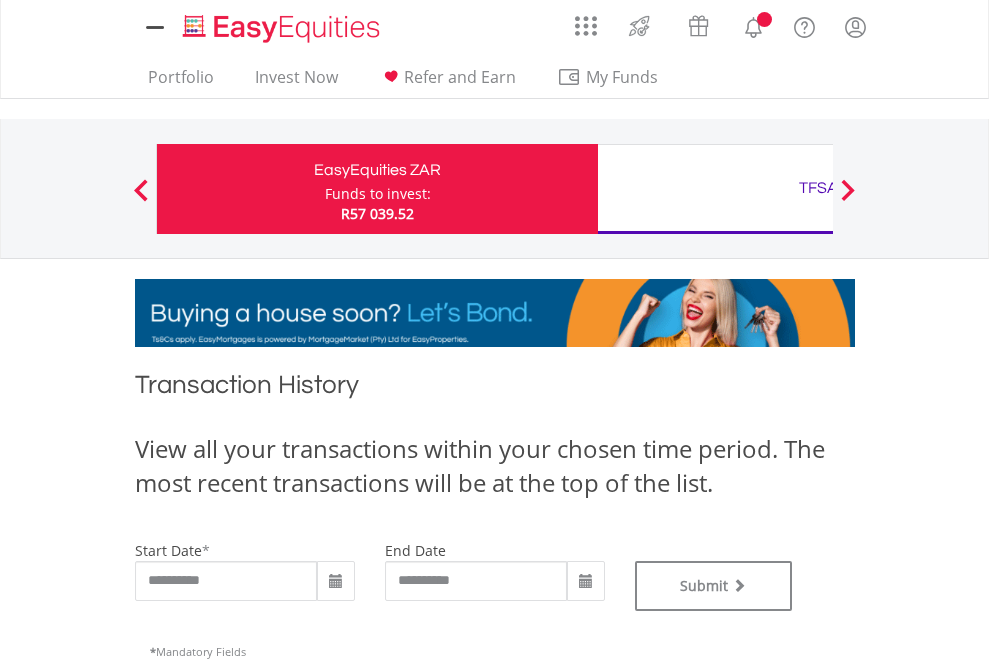 click on "TFSA" at bounding box center (818, 188) 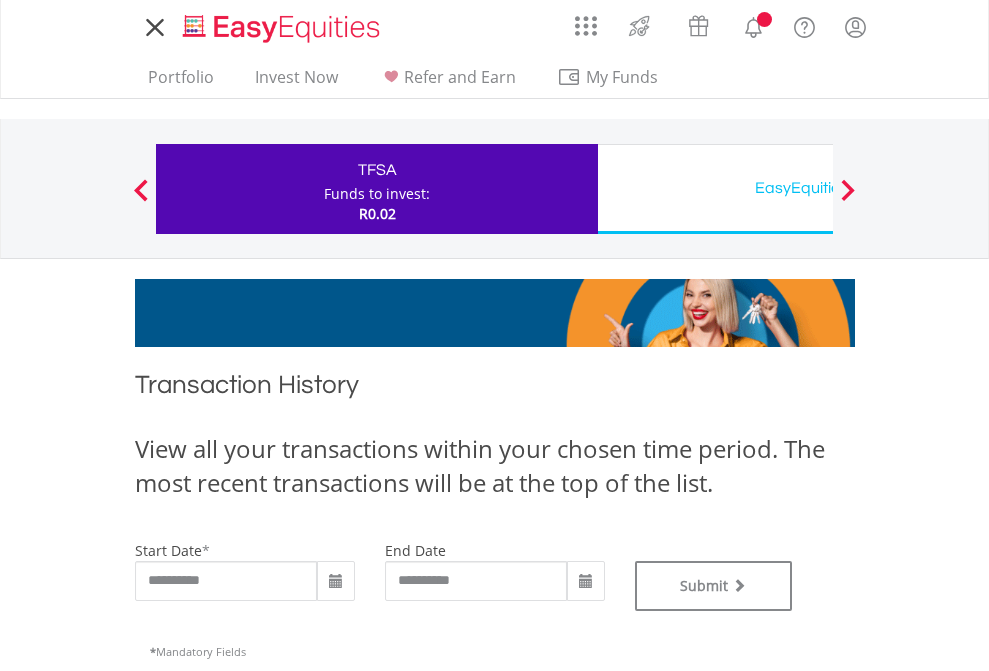 scroll, scrollTop: 0, scrollLeft: 0, axis: both 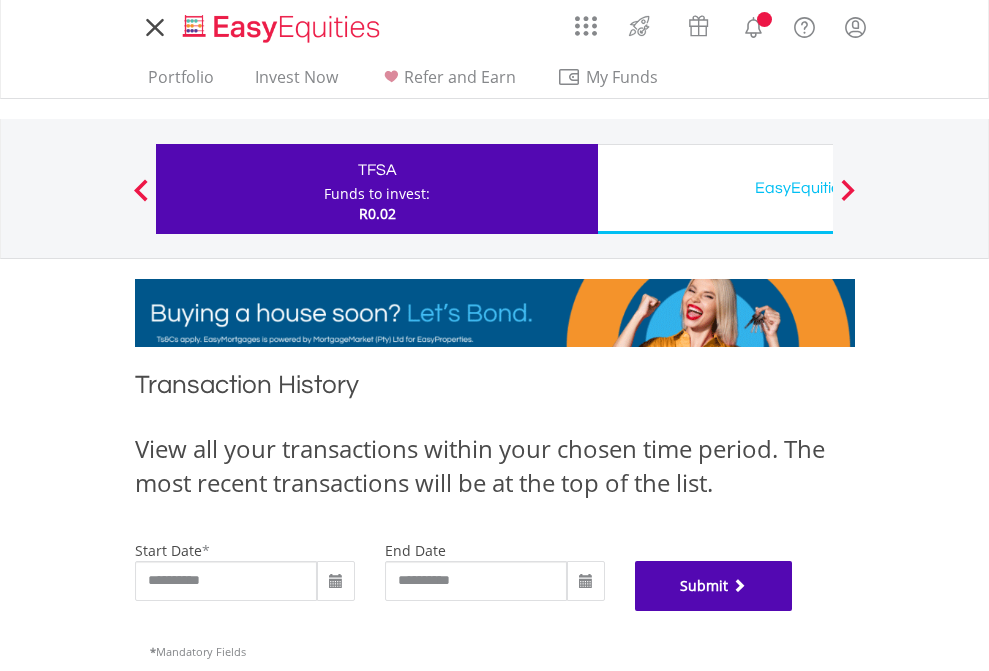 click on "Submit" at bounding box center [714, 586] 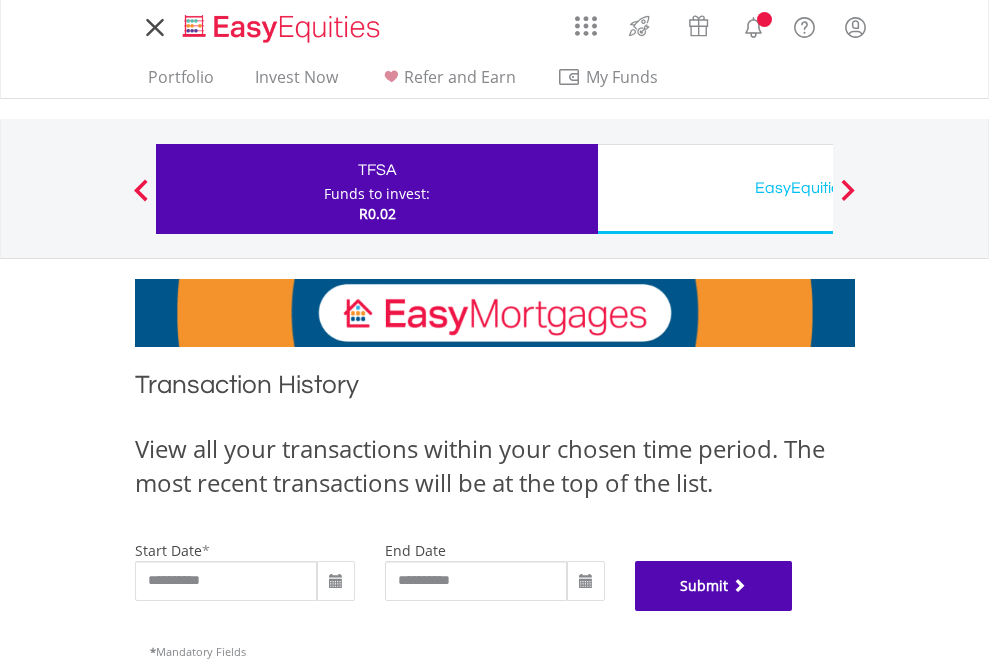 scroll, scrollTop: 811, scrollLeft: 0, axis: vertical 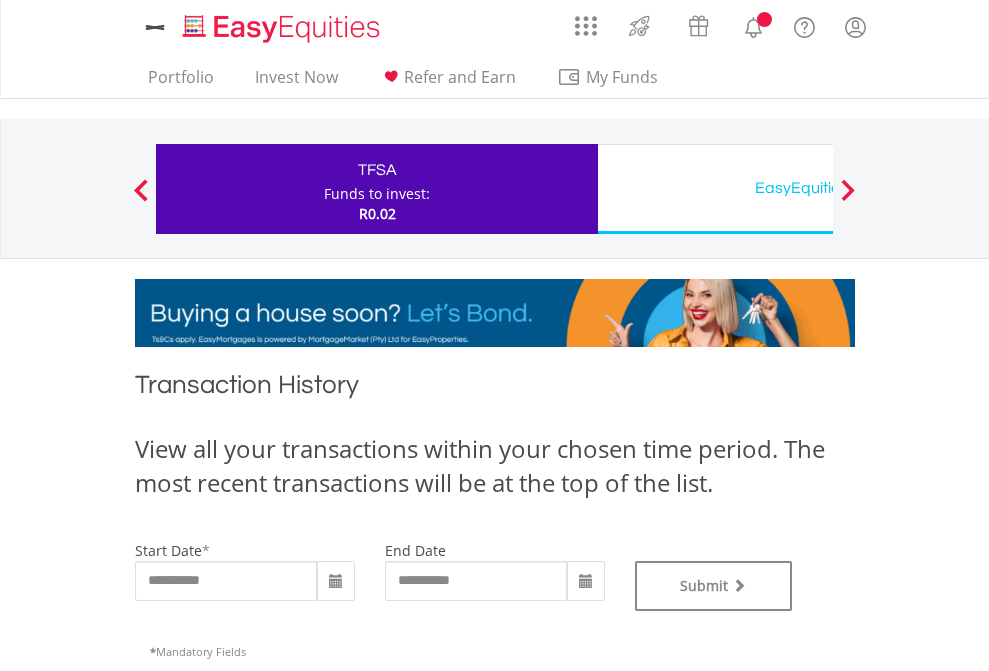click on "EasyEquities USD" at bounding box center [818, 188] 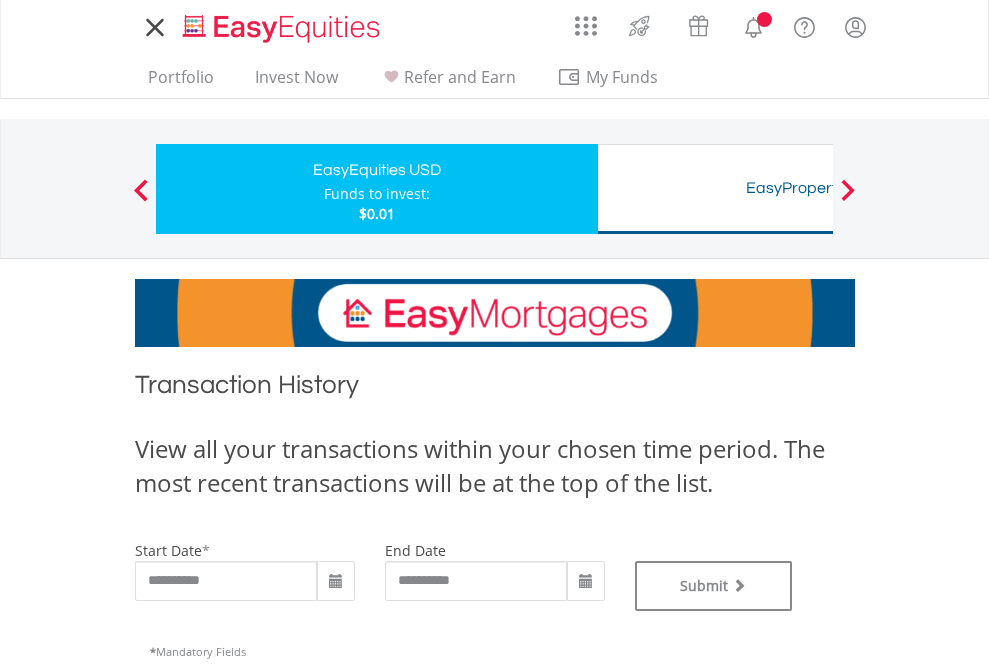 scroll, scrollTop: 0, scrollLeft: 0, axis: both 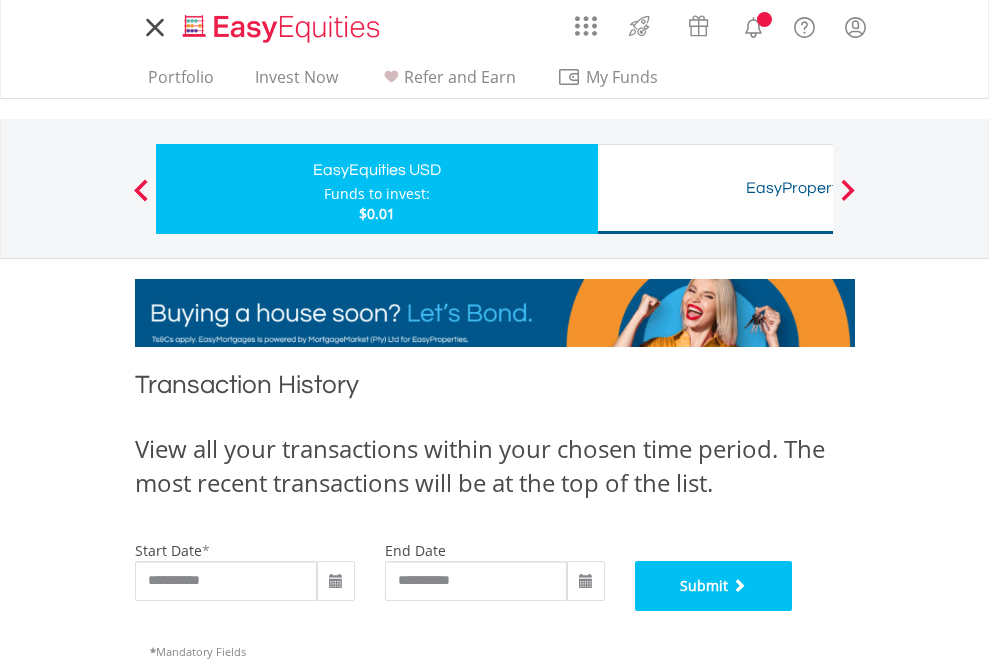 click on "Submit" at bounding box center (714, 586) 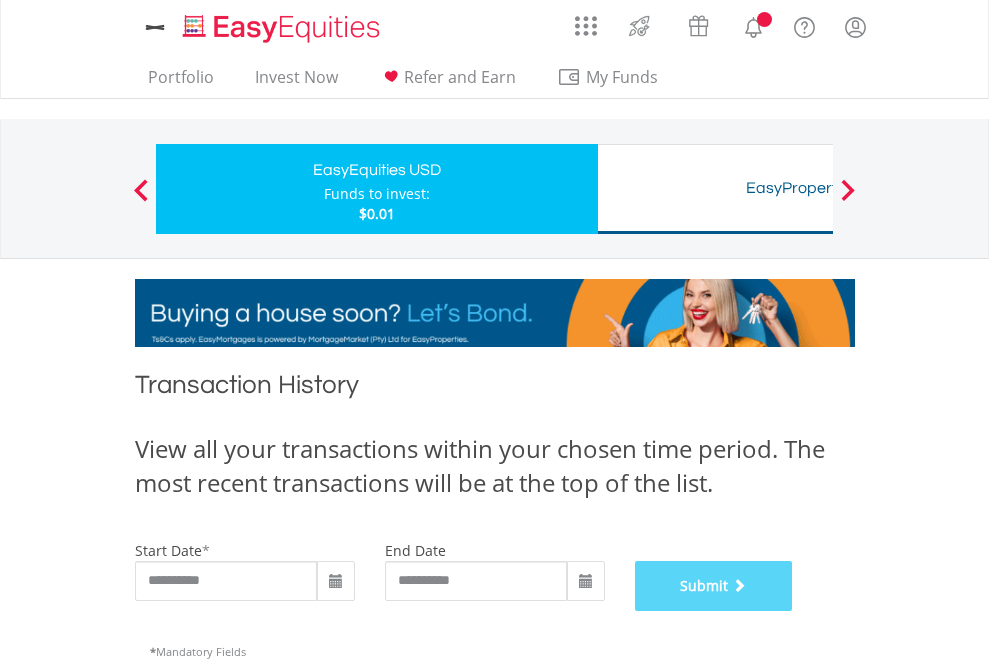 scroll, scrollTop: 811, scrollLeft: 0, axis: vertical 